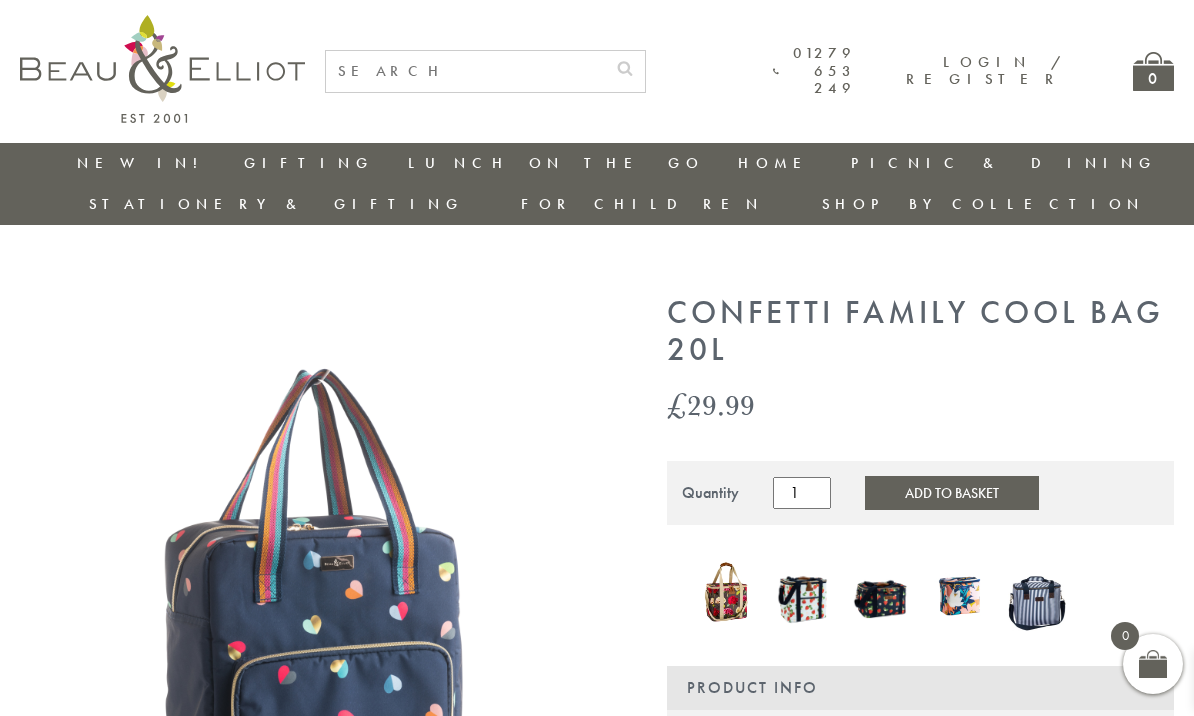 scroll, scrollTop: 0, scrollLeft: 0, axis: both 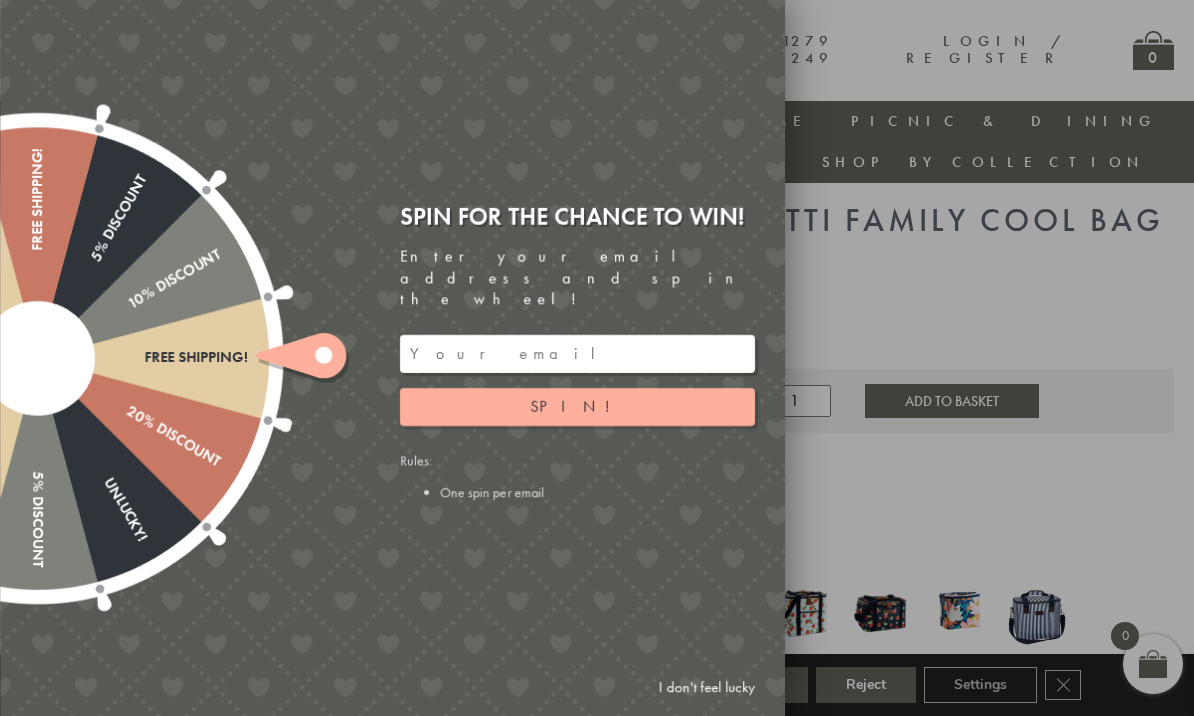 click at bounding box center (597, 358) 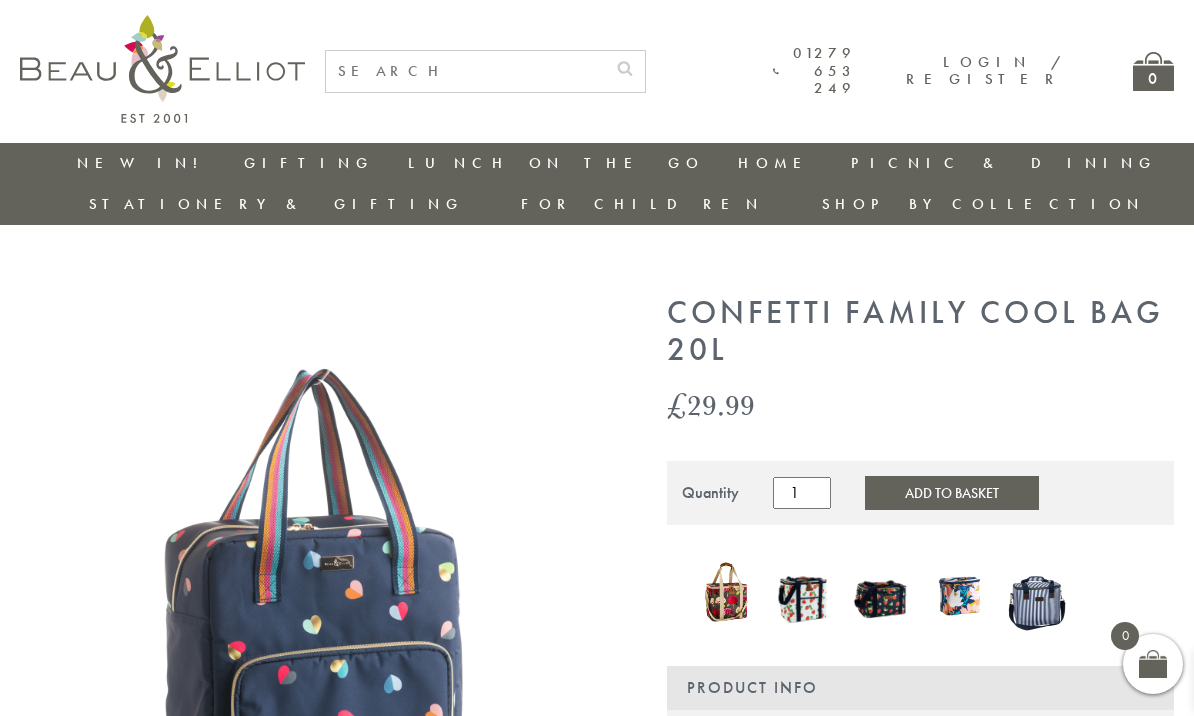 scroll, scrollTop: 0, scrollLeft: 0, axis: both 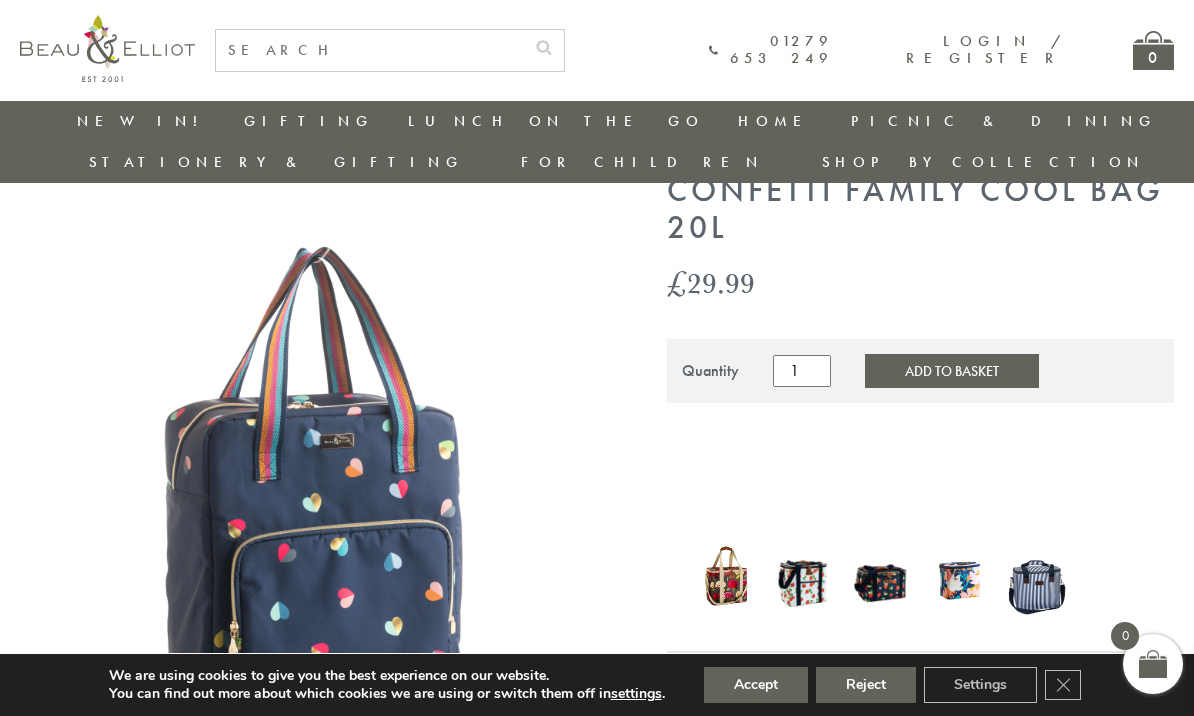 click on "Accept" at bounding box center [756, 685] 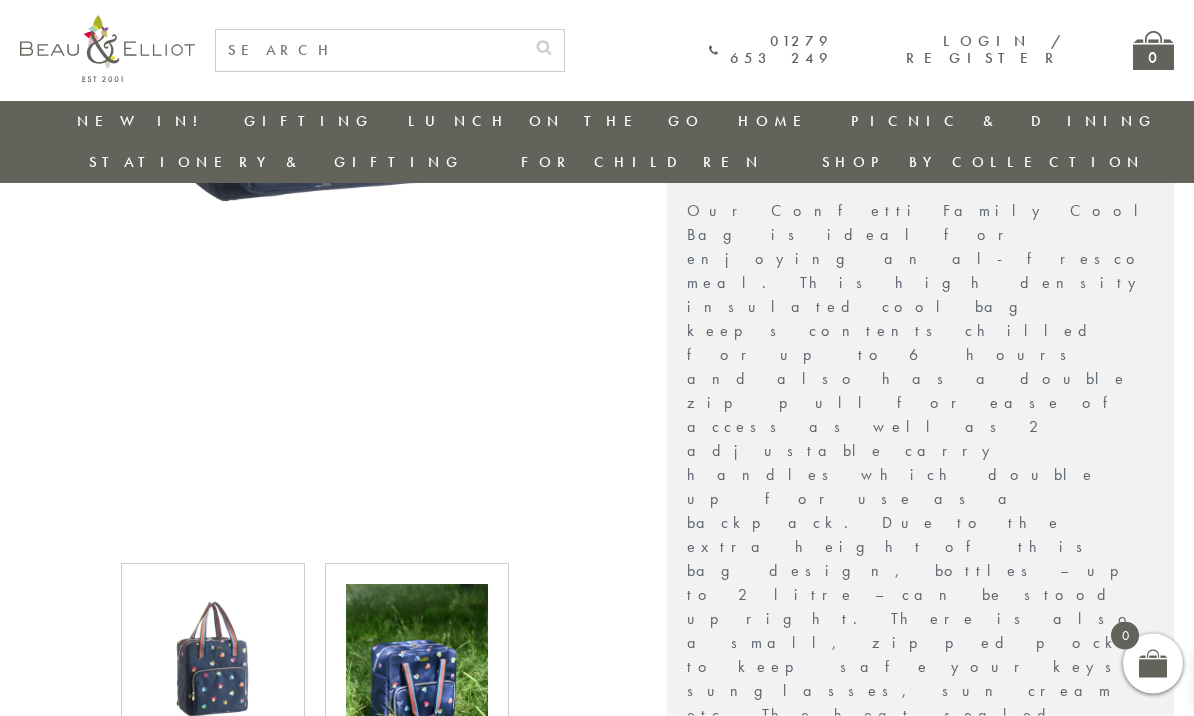 scroll, scrollTop: 603, scrollLeft: 0, axis: vertical 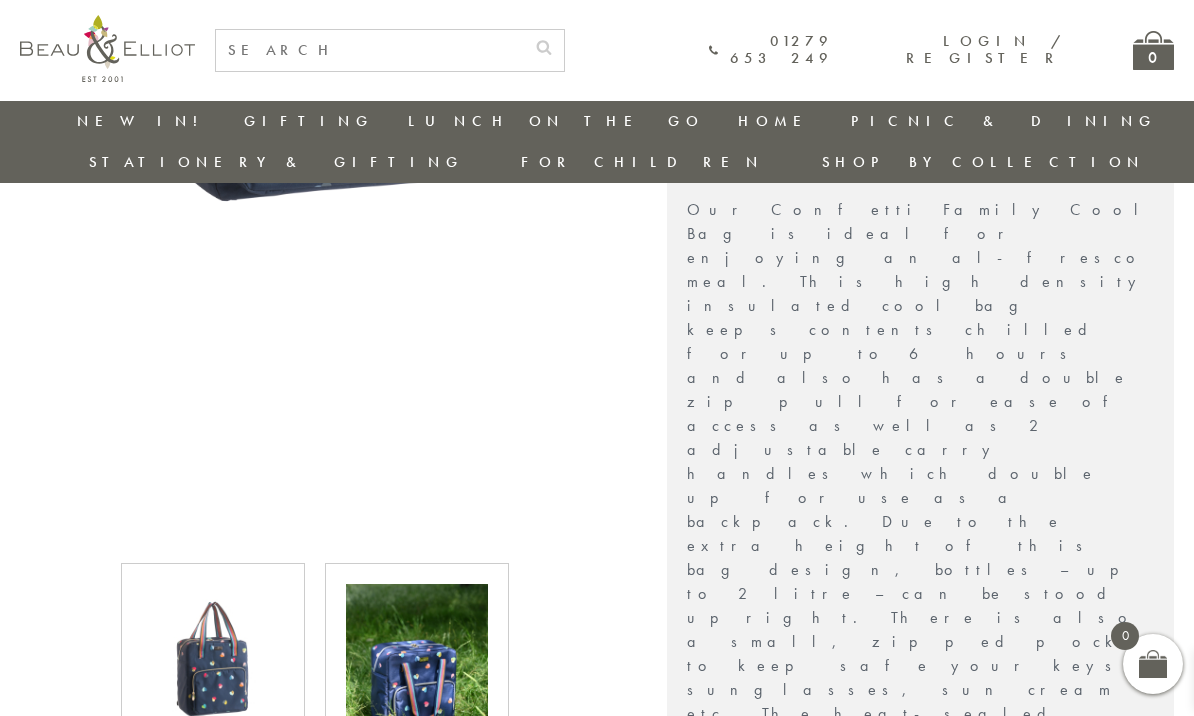 click at bounding box center [213, 655] 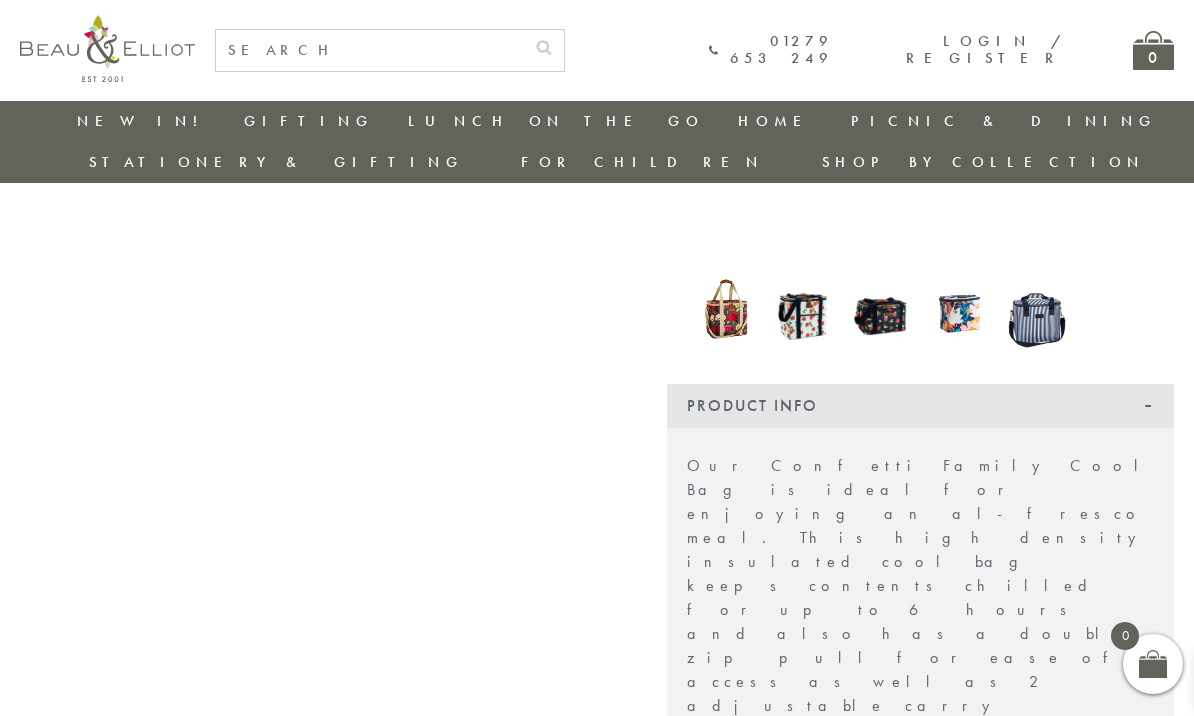 scroll, scrollTop: 348, scrollLeft: 0, axis: vertical 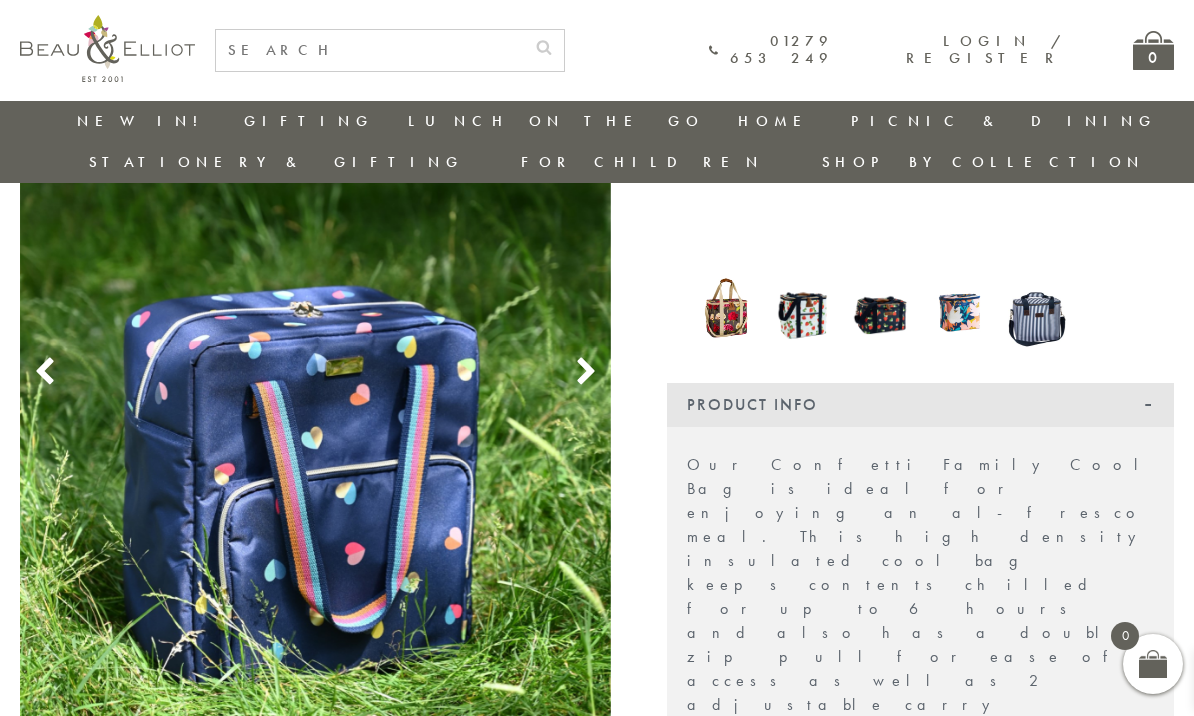 click 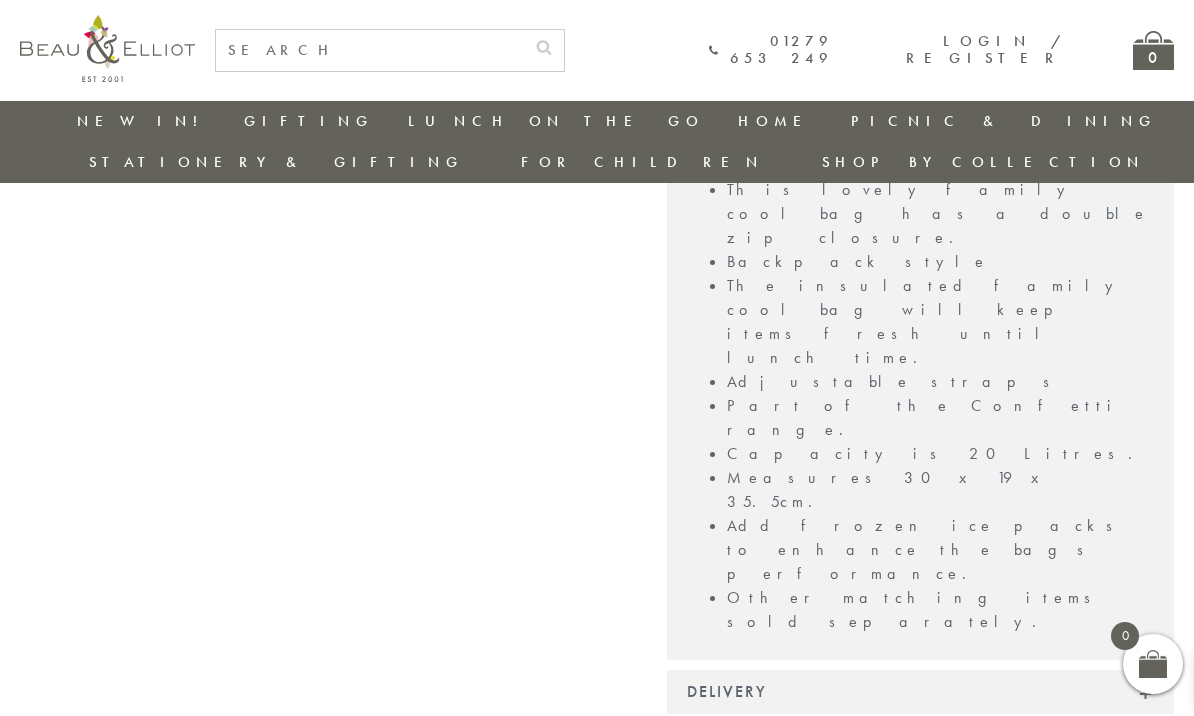 scroll, scrollTop: 1310, scrollLeft: 0, axis: vertical 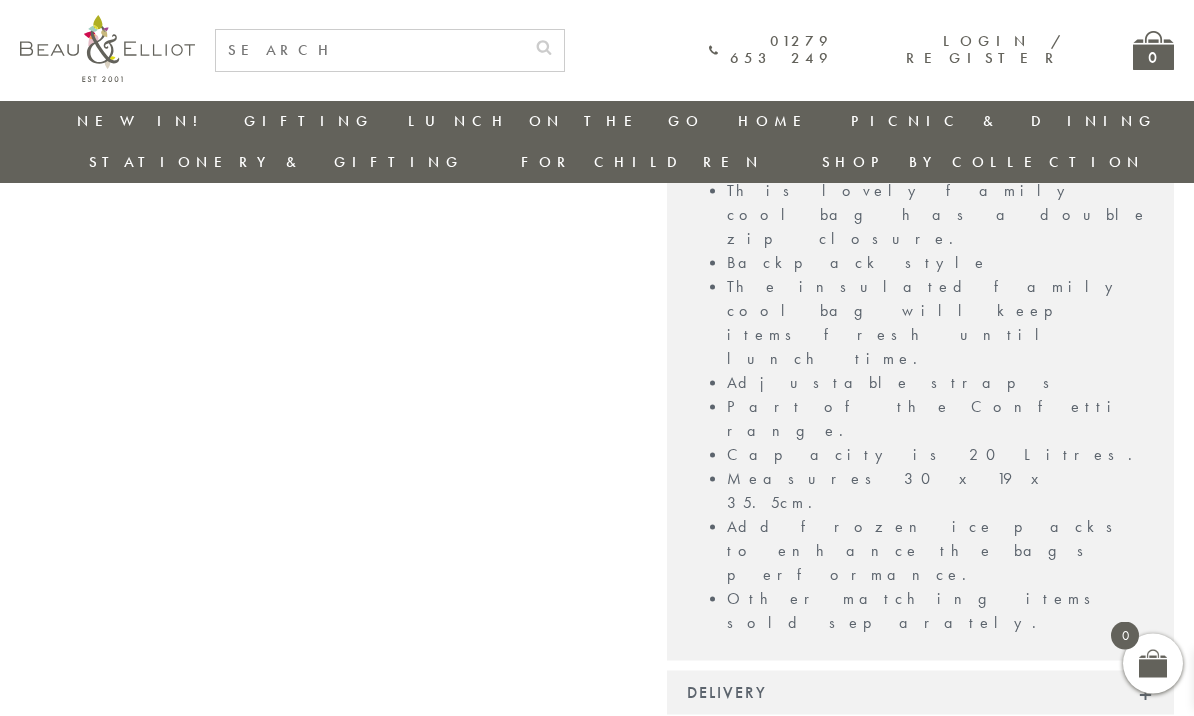 click at bounding box center [448, 1167] 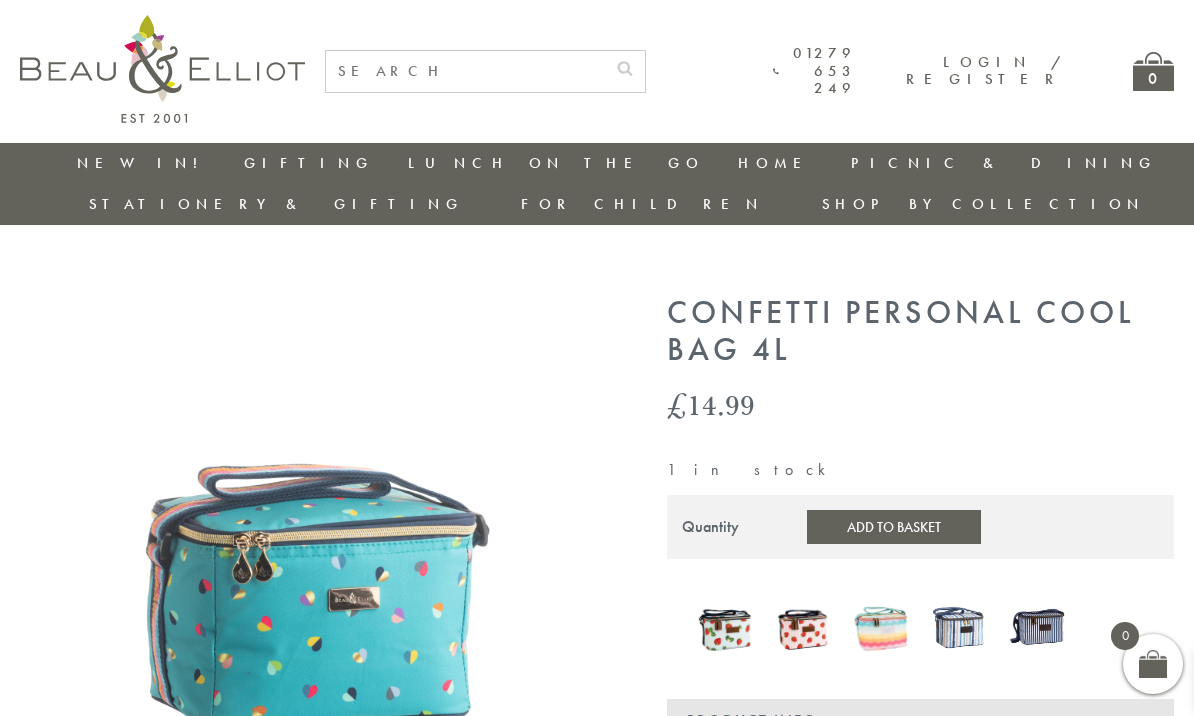 scroll, scrollTop: 0, scrollLeft: 0, axis: both 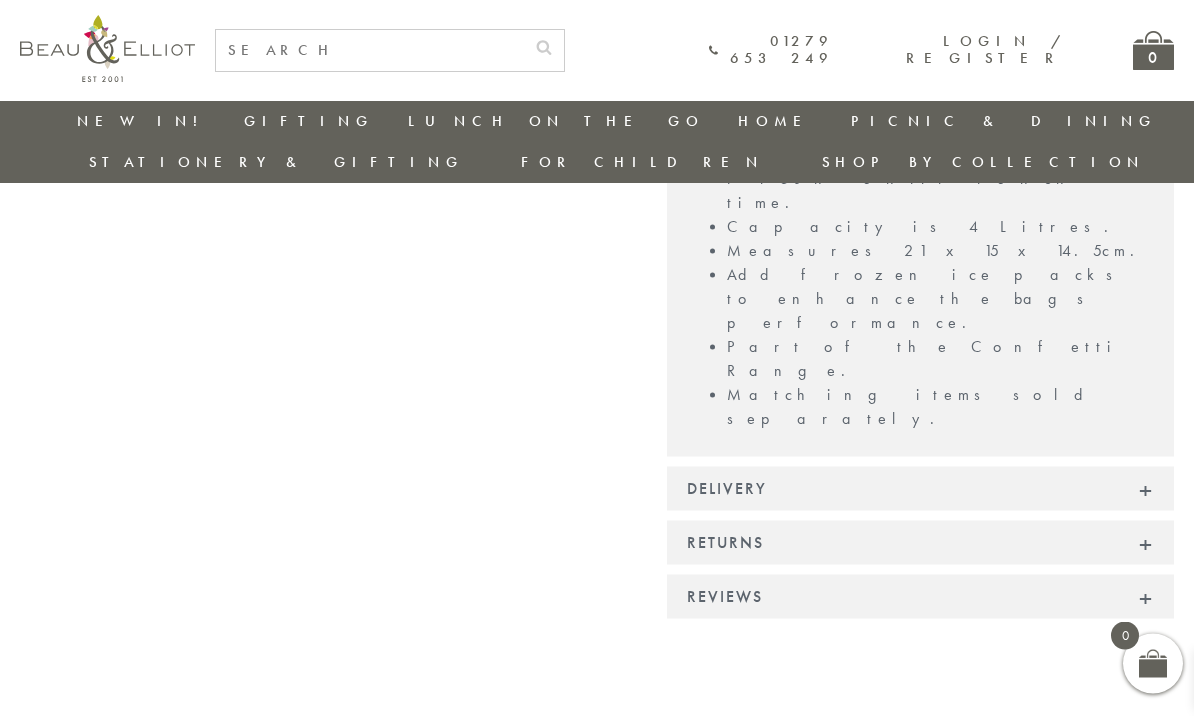 click at bounding box center (149, 964) 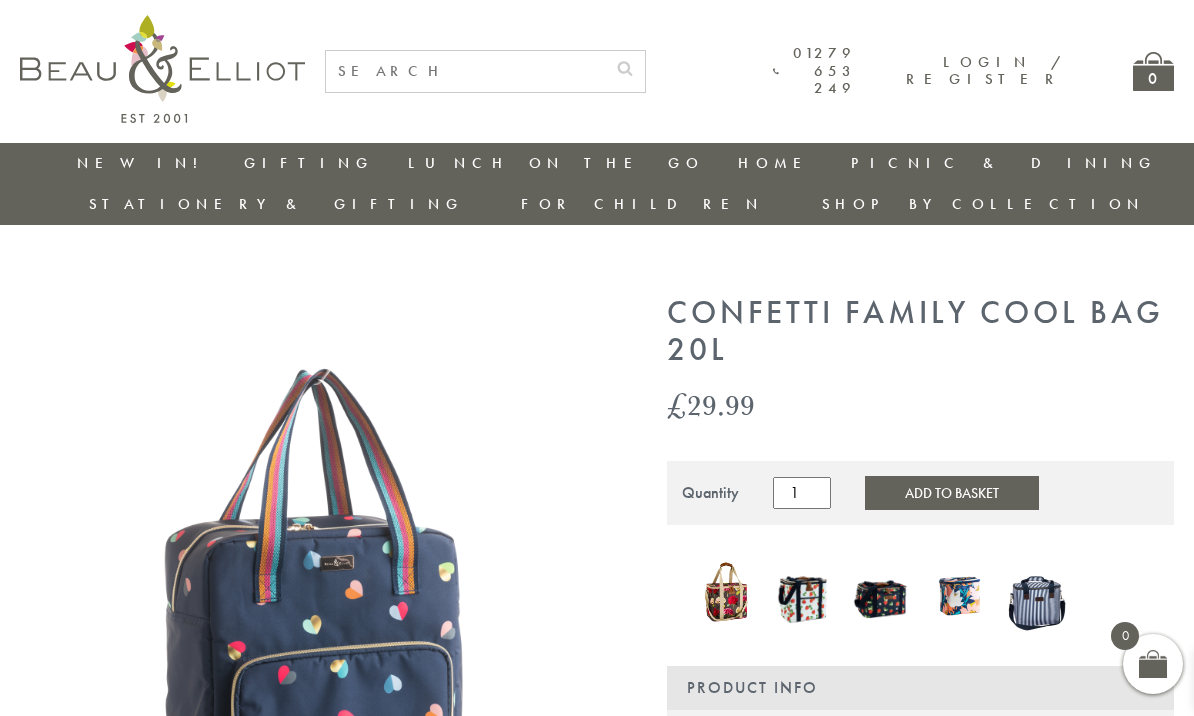 scroll, scrollTop: 0, scrollLeft: 0, axis: both 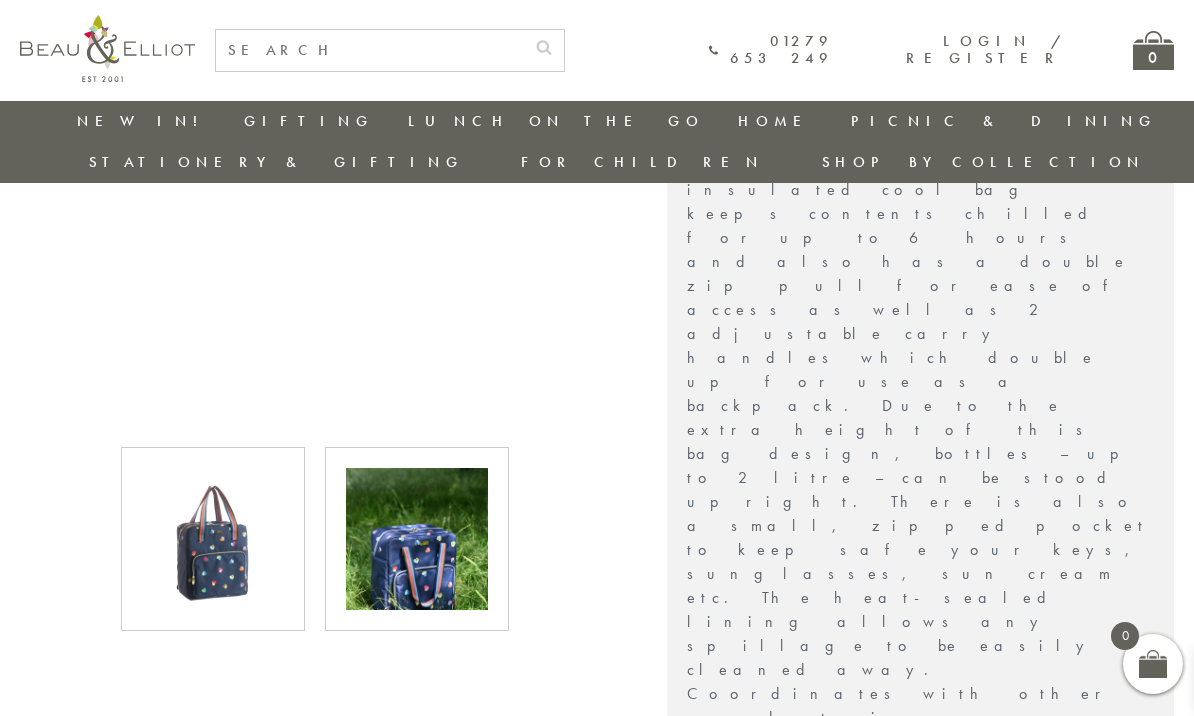 click at bounding box center [213, 539] 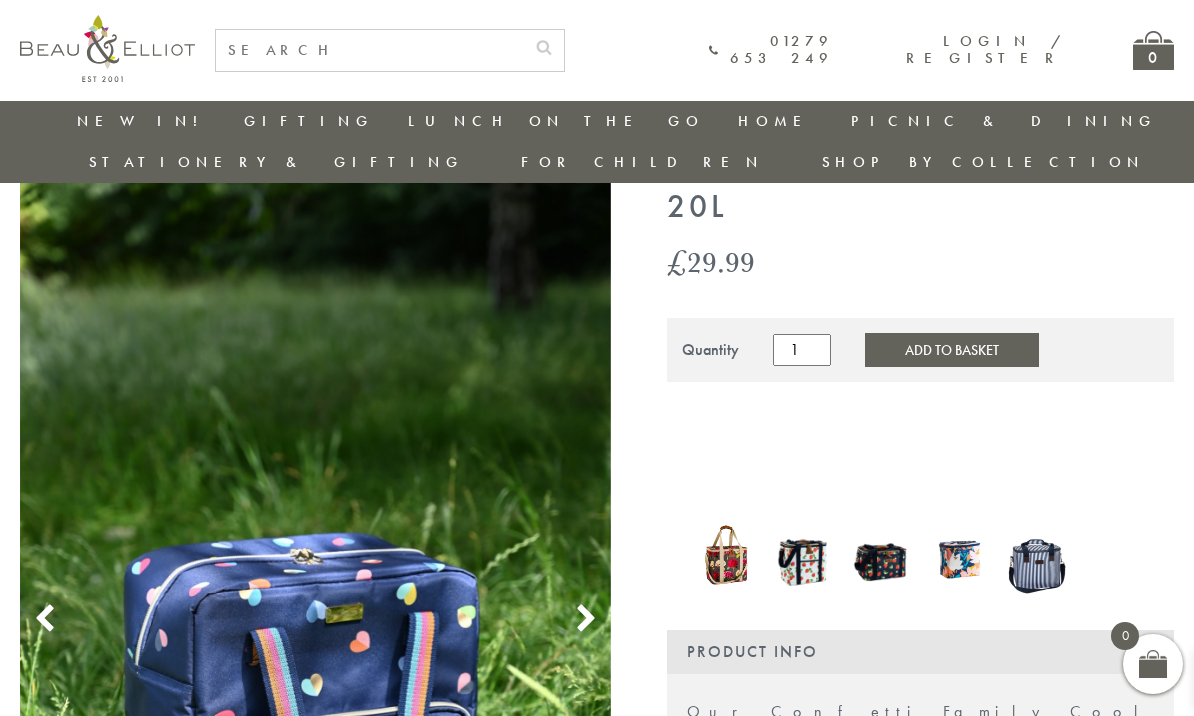 scroll, scrollTop: 0, scrollLeft: 0, axis: both 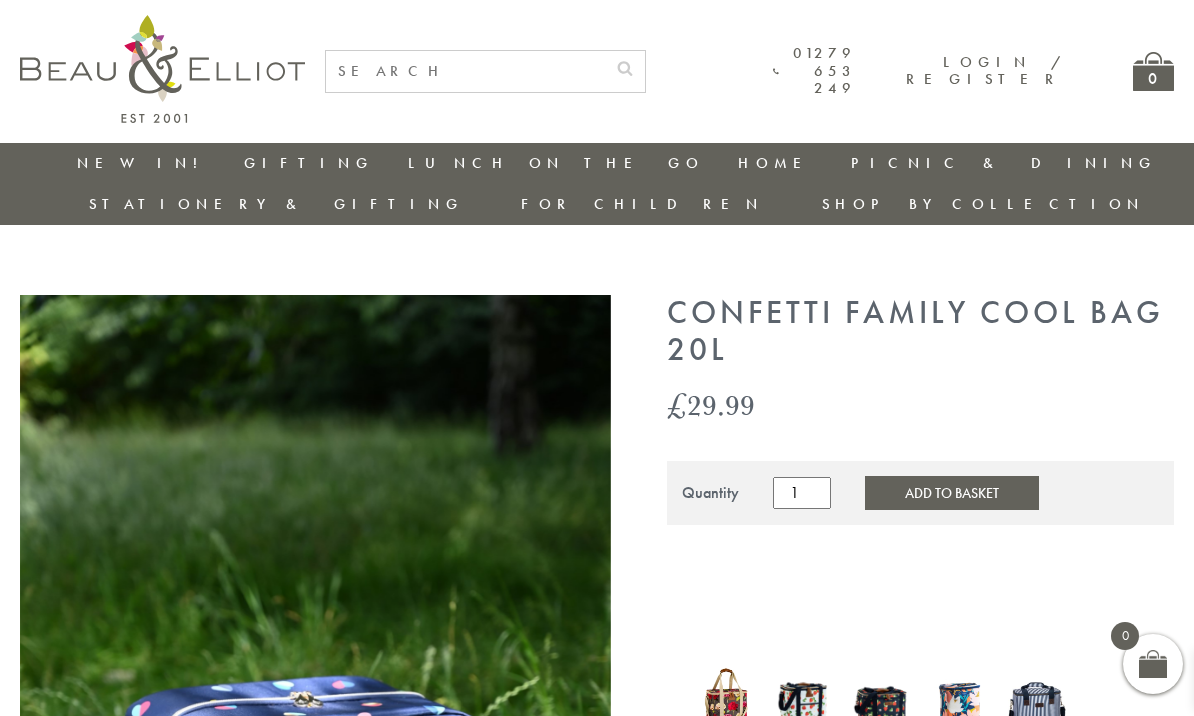 click at bounding box center [465, 71] 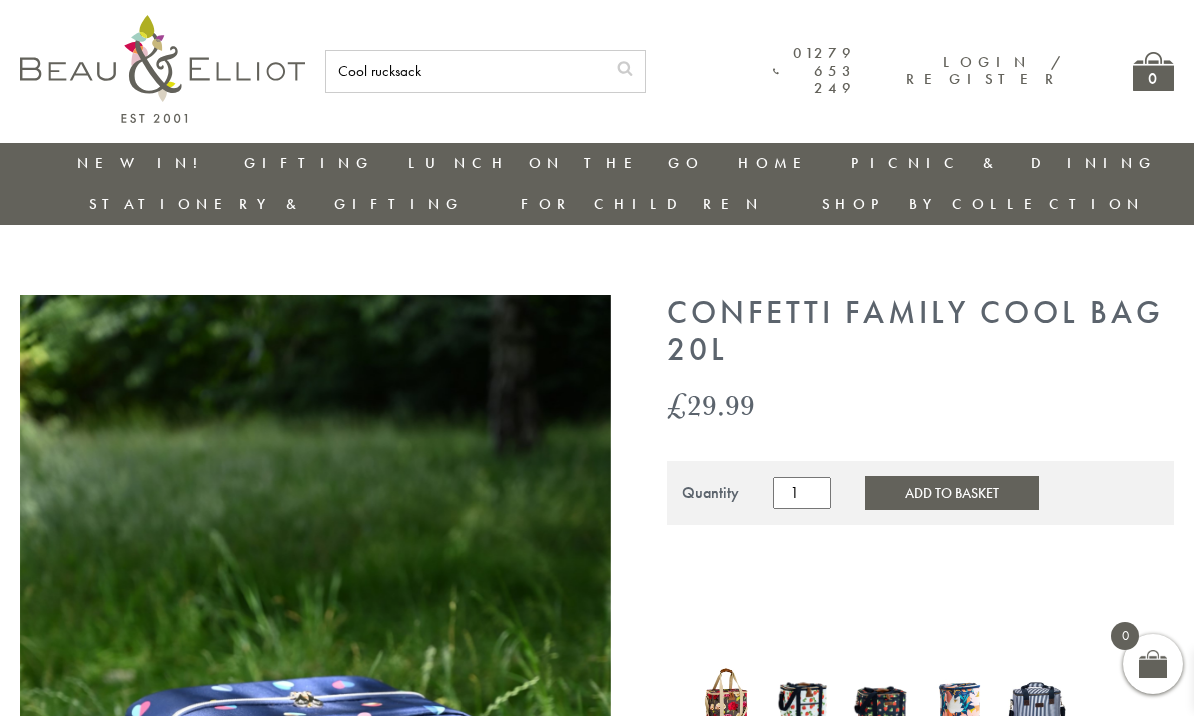 type on "Cool rucksack" 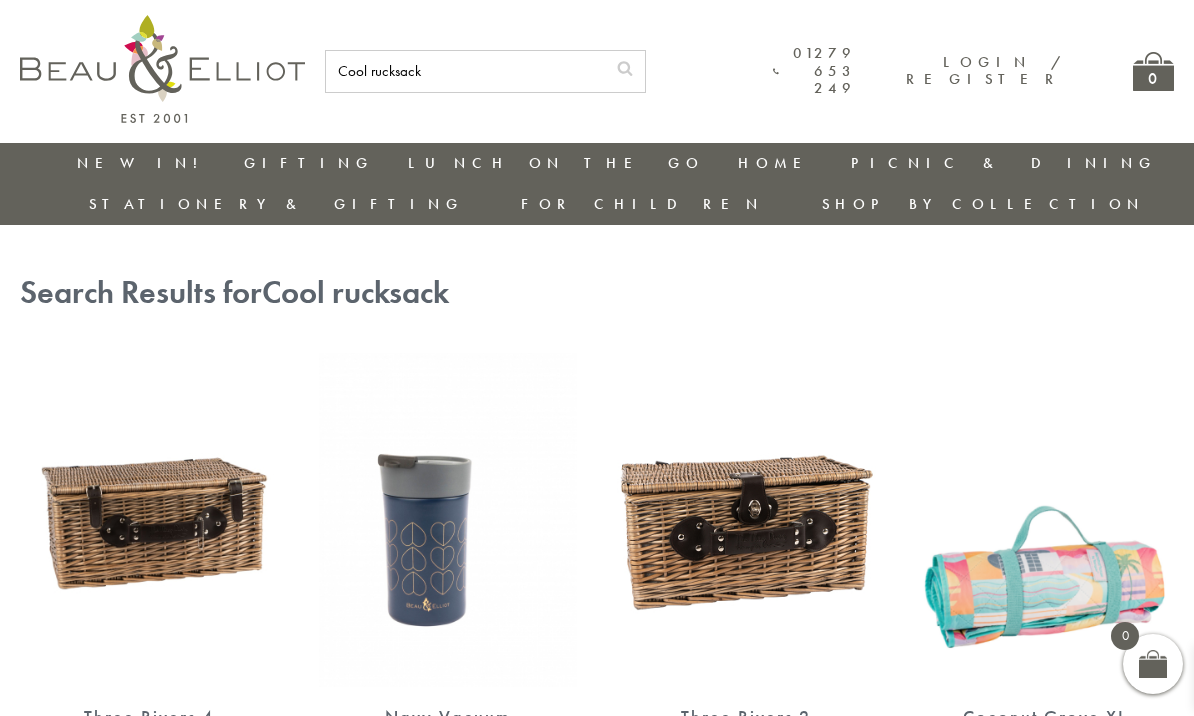 scroll, scrollTop: 0, scrollLeft: 0, axis: both 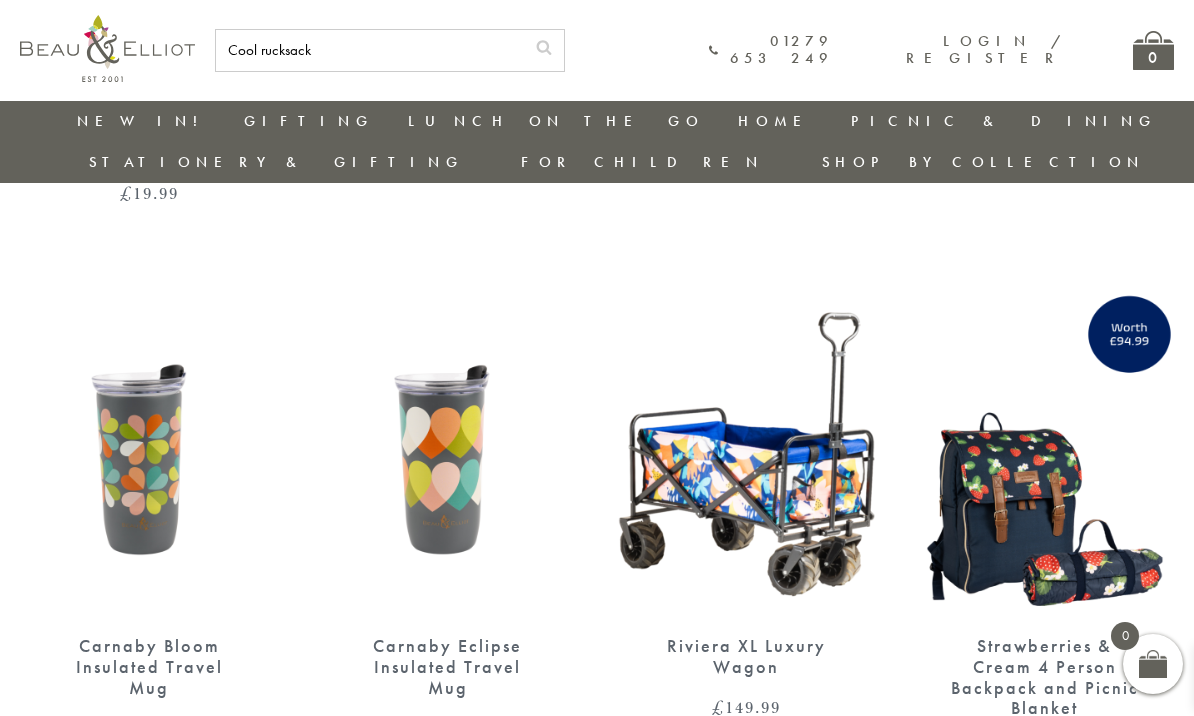 click at bounding box center (1045, 450) 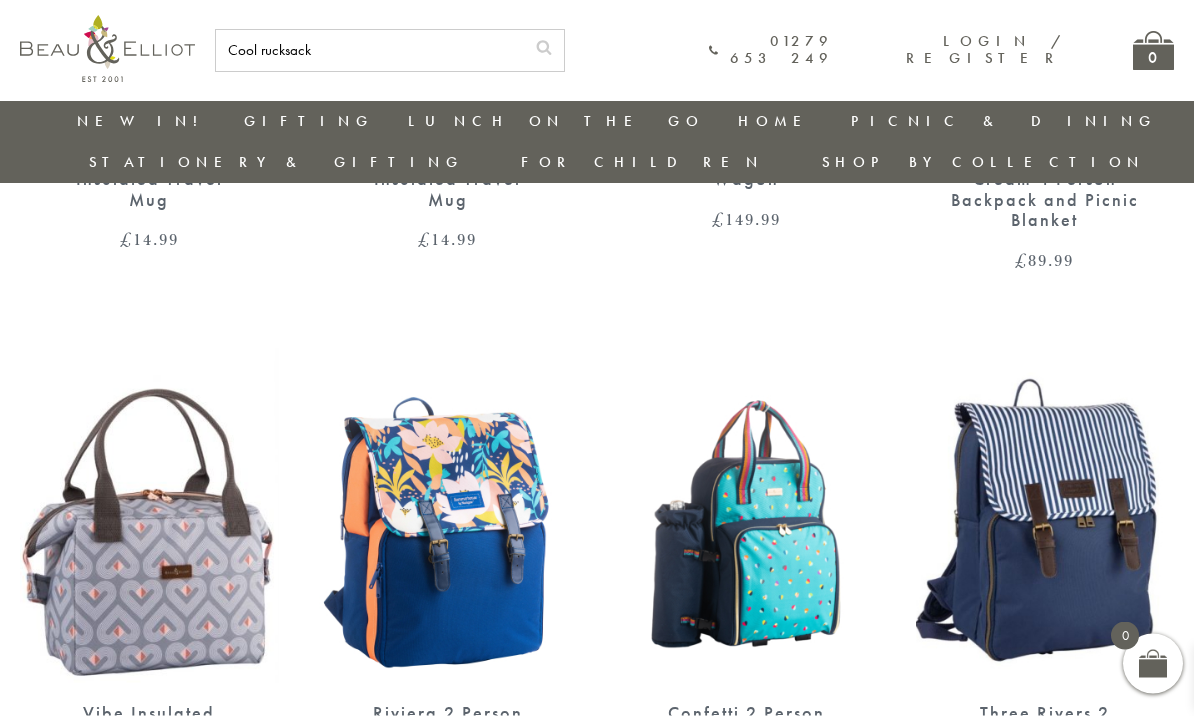 scroll, scrollTop: 4852, scrollLeft: 0, axis: vertical 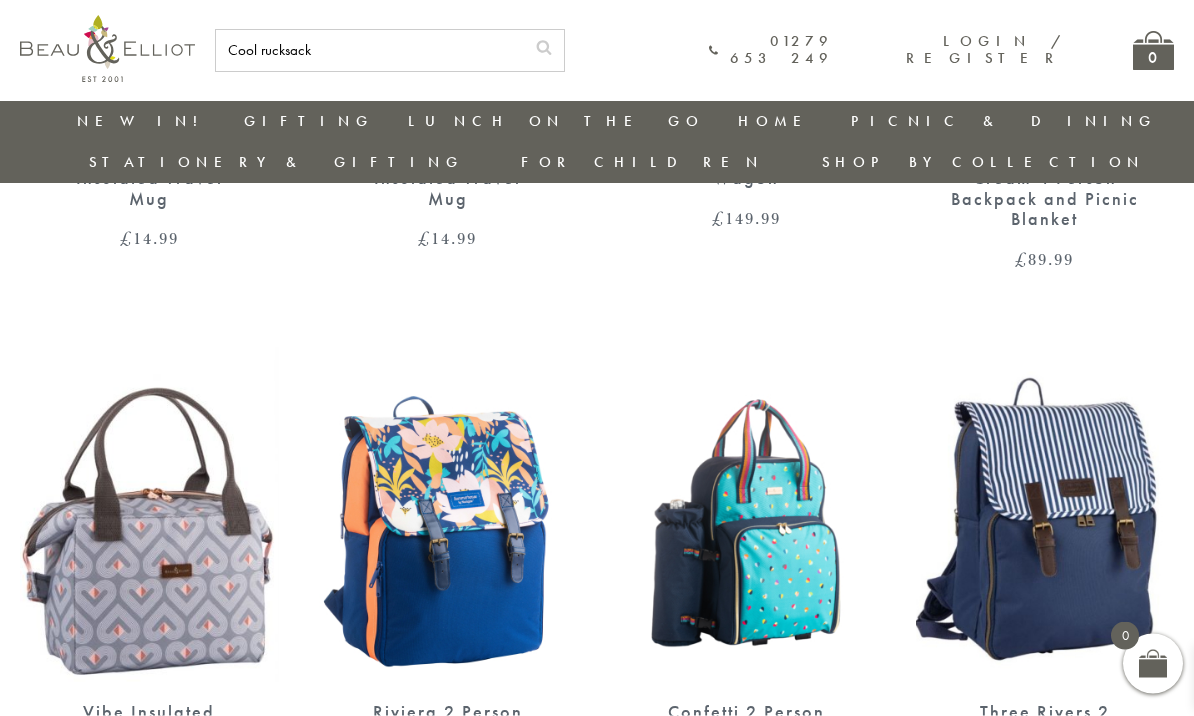 click at bounding box center [746, 515] 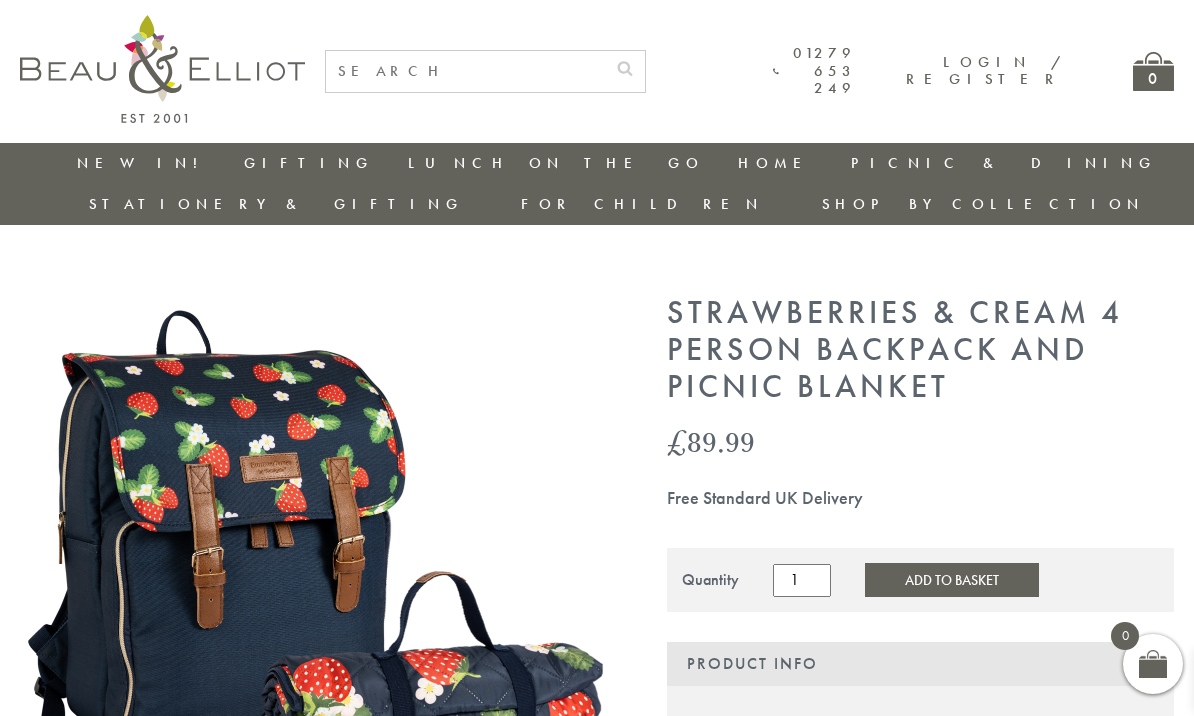 scroll, scrollTop: 0, scrollLeft: 0, axis: both 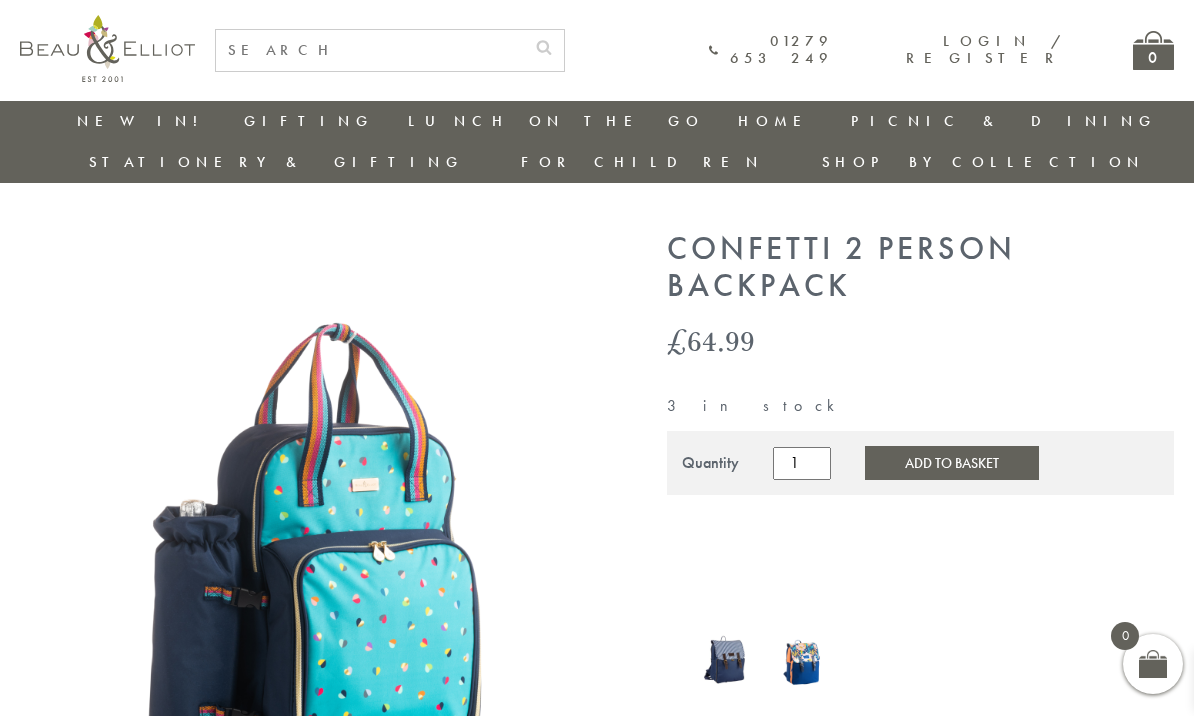 click at bounding box center (315, 526) 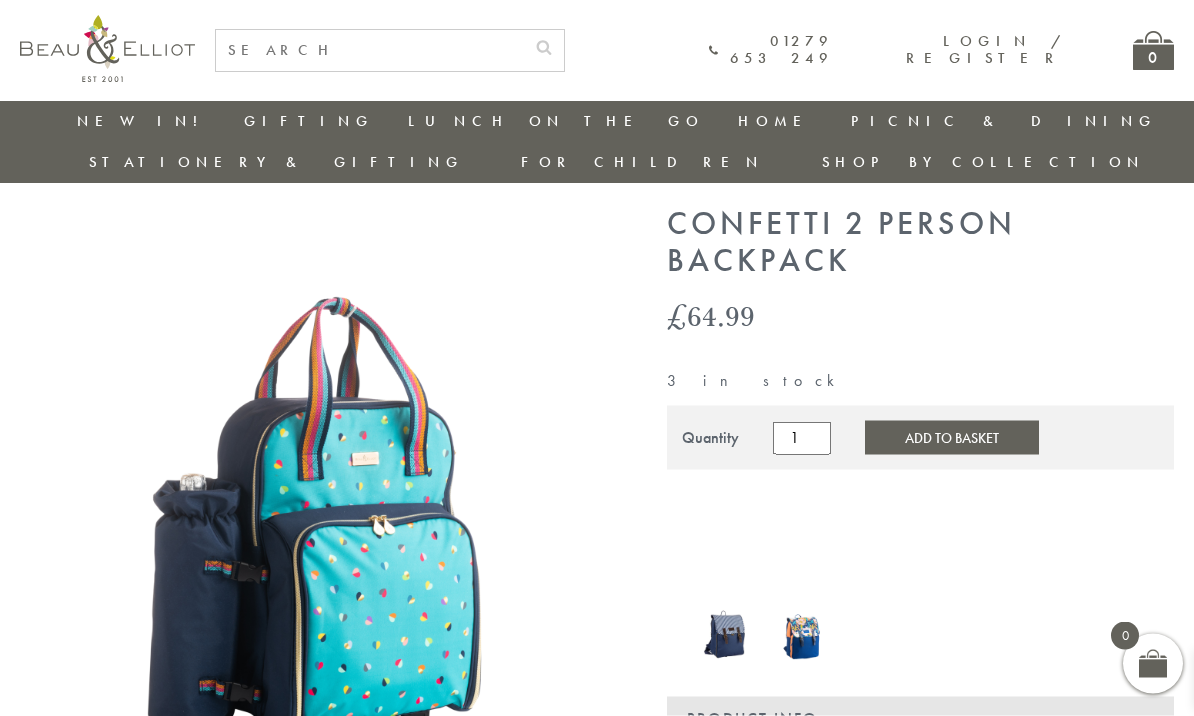 scroll, scrollTop: 86, scrollLeft: 0, axis: vertical 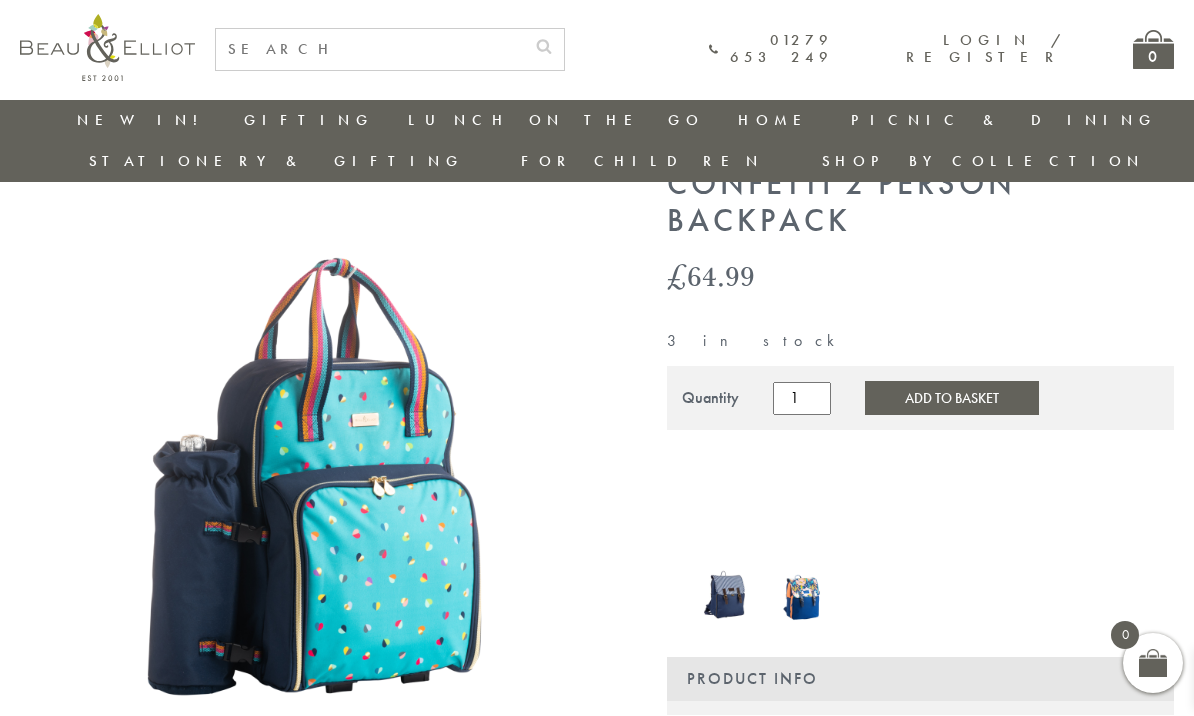 click at bounding box center (315, 462) 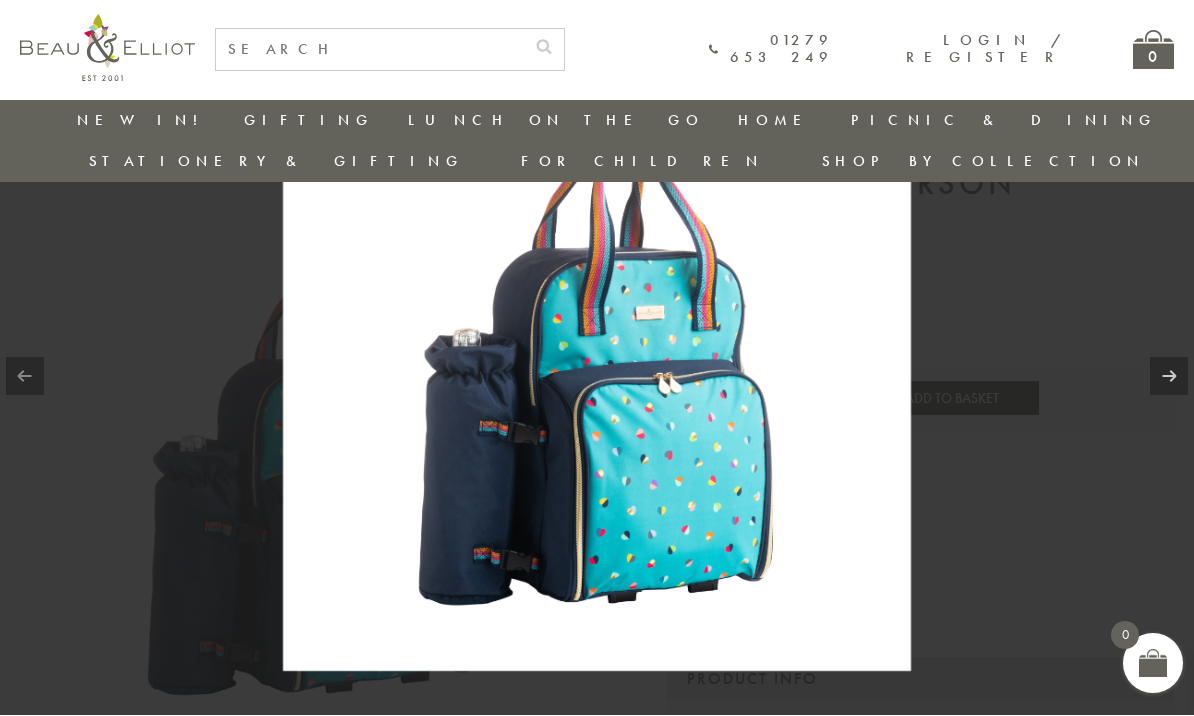 scroll, scrollTop: 87, scrollLeft: 0, axis: vertical 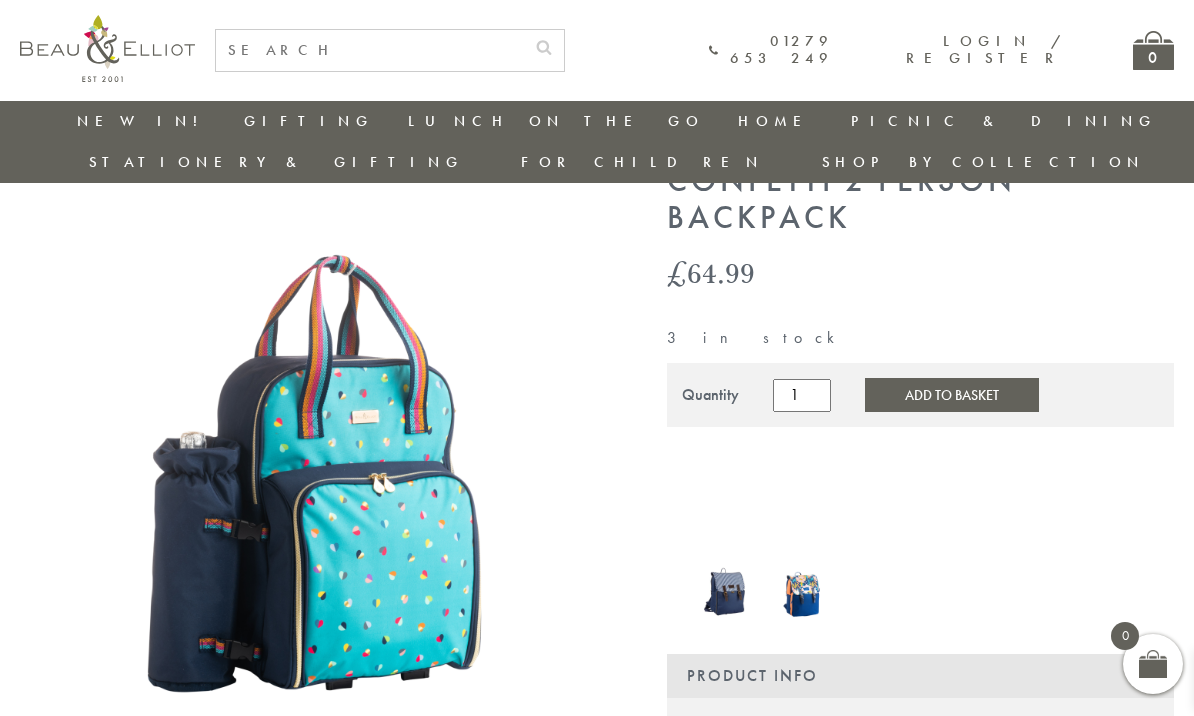 click at bounding box center [726, 591] 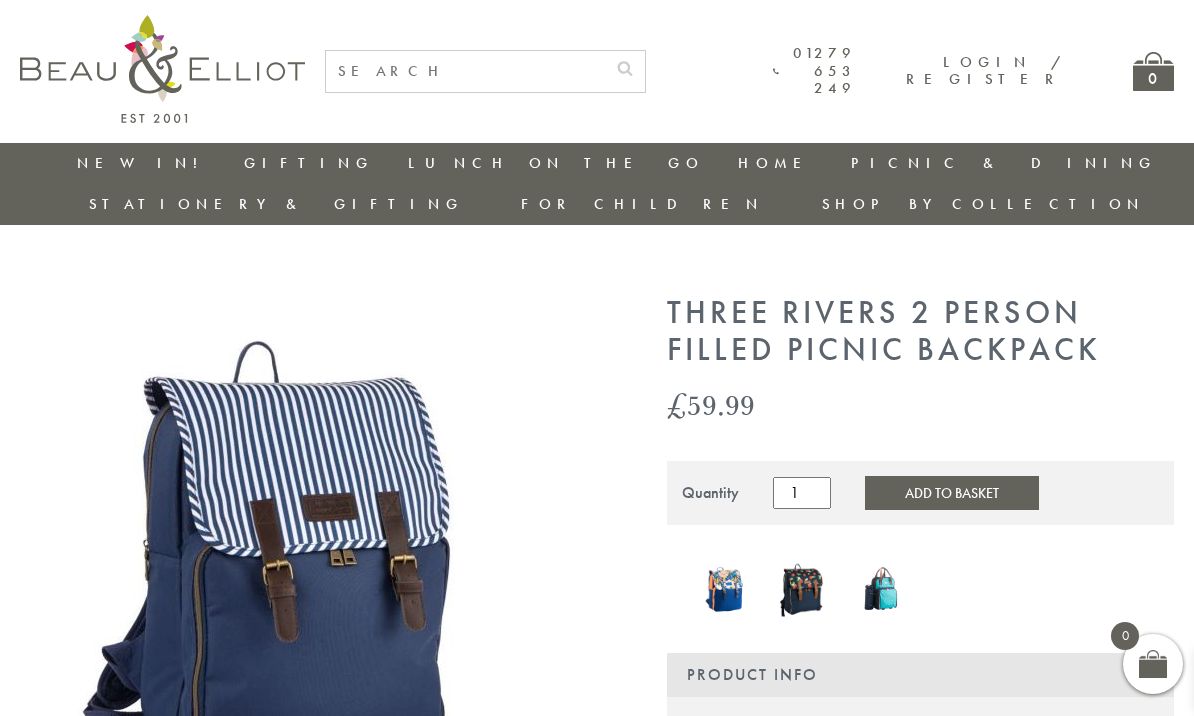 scroll, scrollTop: 0, scrollLeft: 0, axis: both 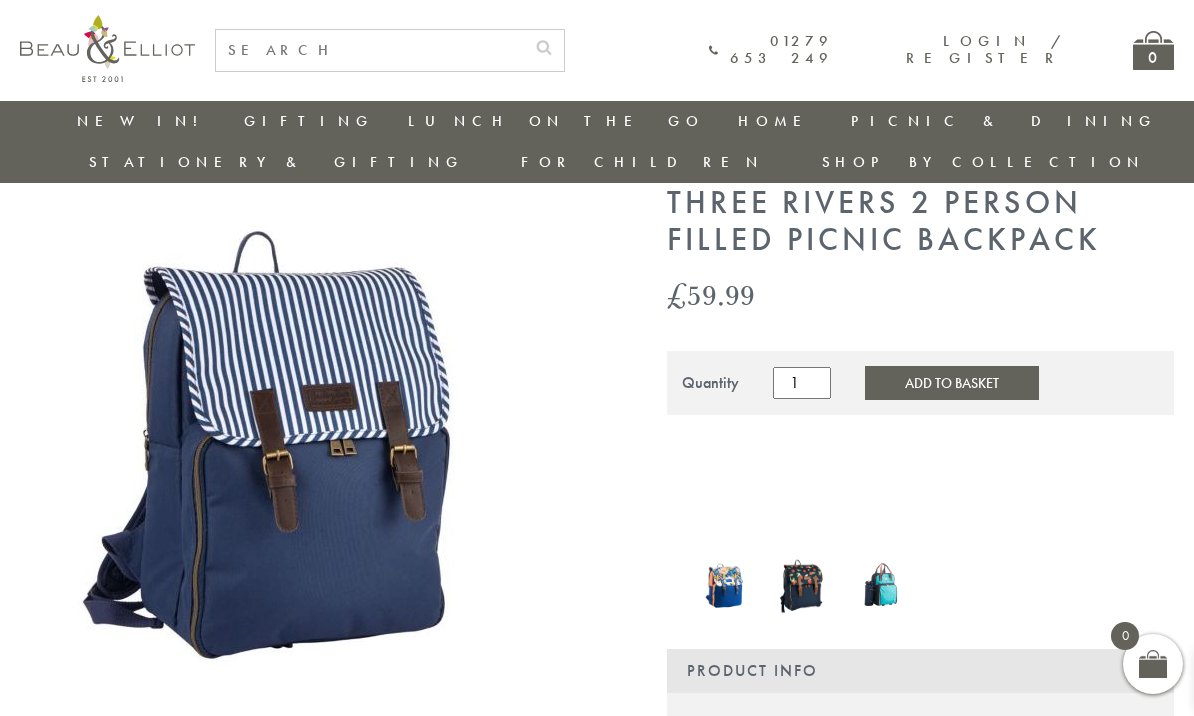 click at bounding box center [804, 583] 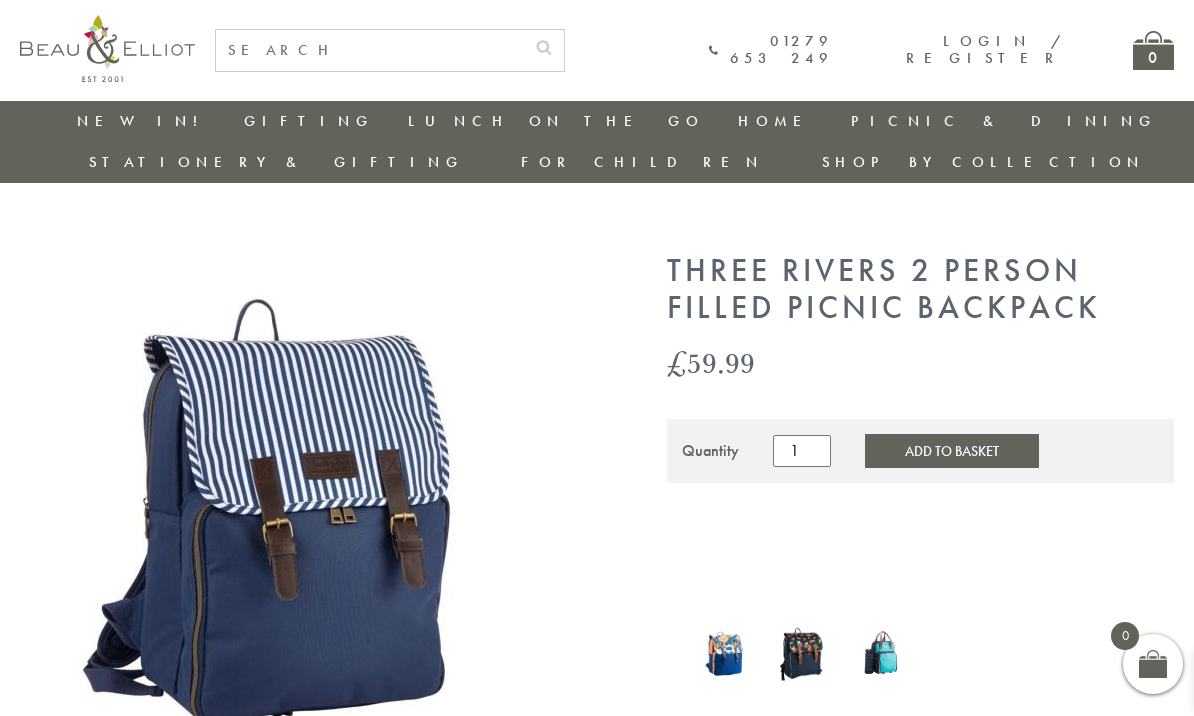 scroll, scrollTop: 138, scrollLeft: 0, axis: vertical 